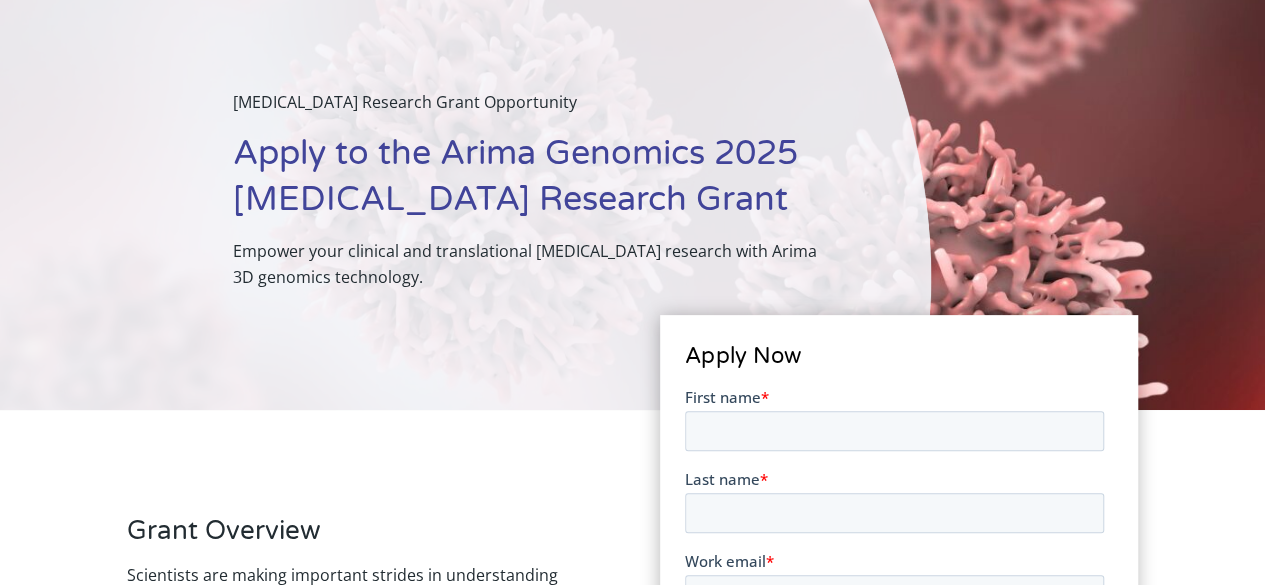 scroll, scrollTop: 0, scrollLeft: 0, axis: both 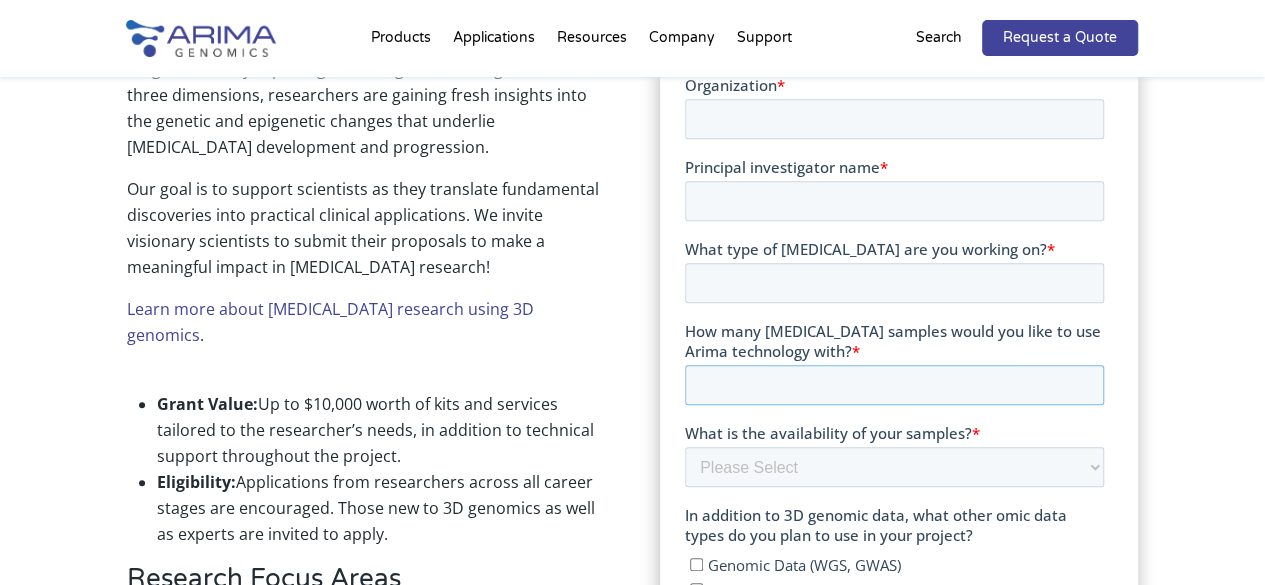 click on "How many [MEDICAL_DATA] samples would you like to use Arima technology with? *" at bounding box center [894, 385] 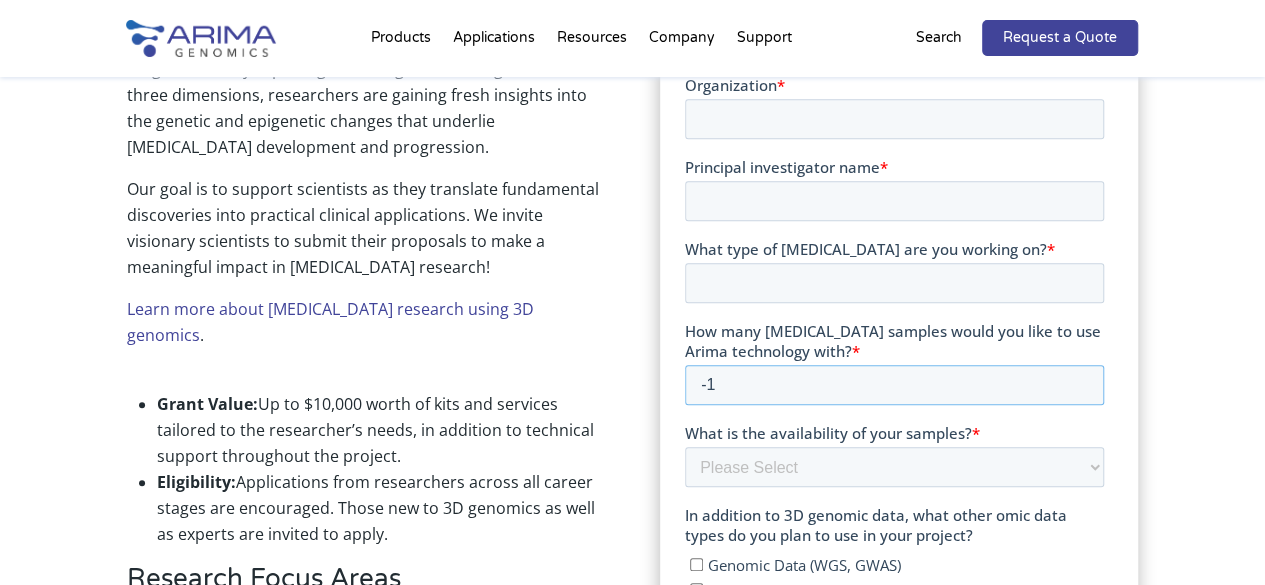 click on "-1" at bounding box center [894, 385] 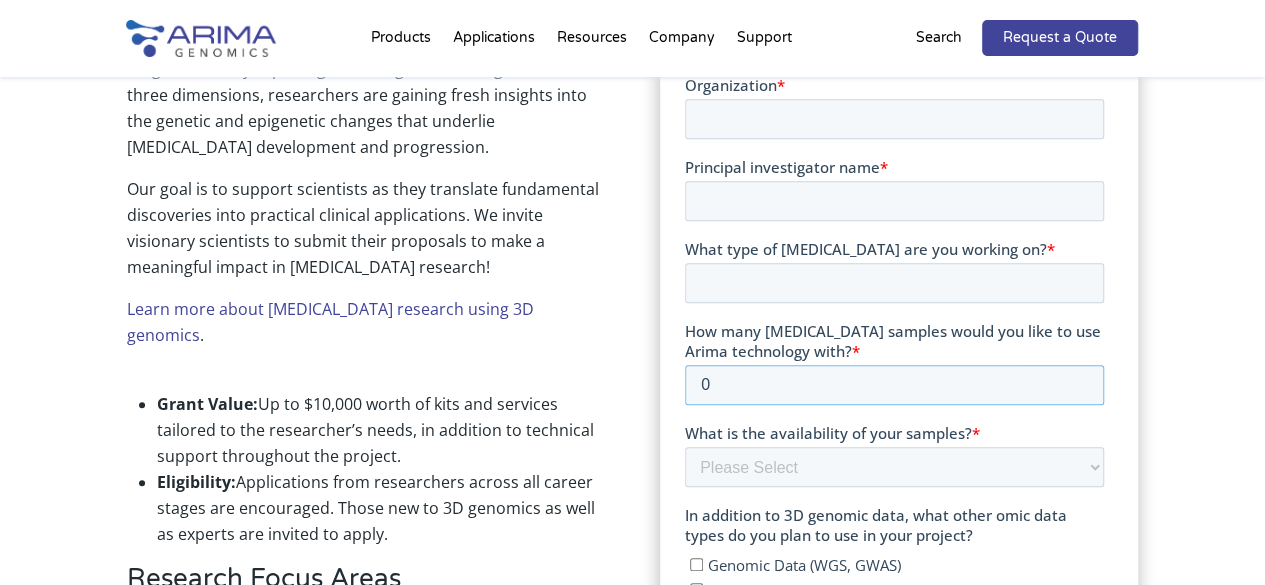 type on "0" 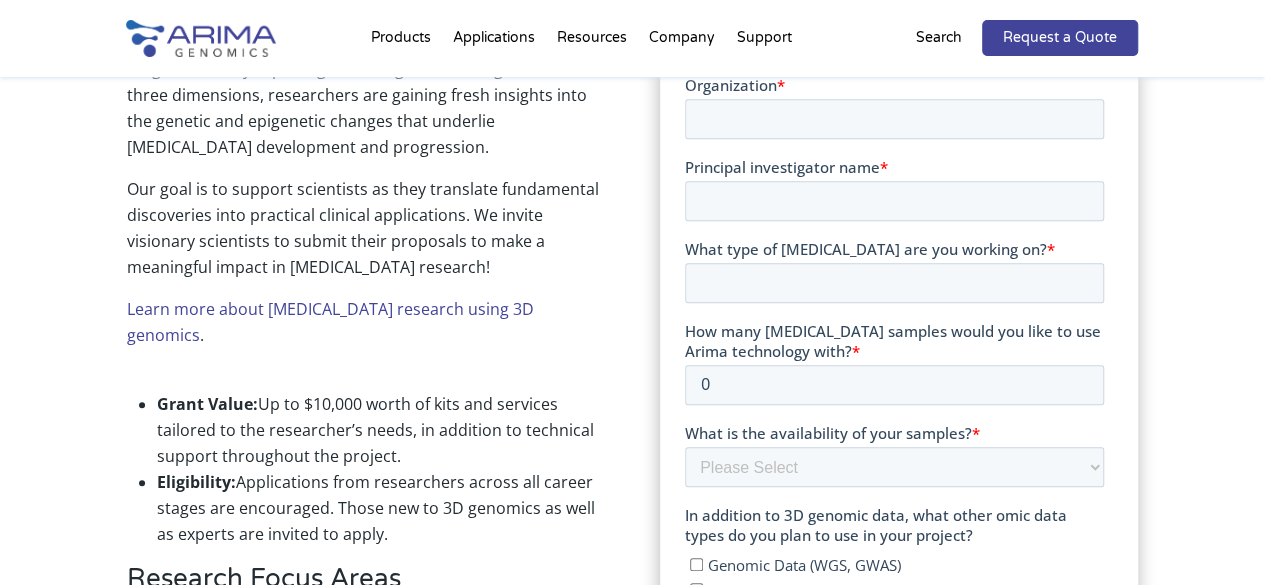 click on "Grant Overview Scientists are making important strides in understanding [MEDICAL_DATA], thanks in part to innovative approaches like 3D genomics. By exploring how the genome is organized in three dimensions, researchers are gaining fresh insights into the genetic and epigenetic changes that underlie [MEDICAL_DATA] development and progression. Our goal is to support scientists as they translate fundamental discoveries into practical clinical applications. We invite visionary scientists to submit their proposals to make a meaningful impact in [MEDICAL_DATA] research! Learn more about [MEDICAL_DATA] research using 3D genomics . Grant Value:  Up to $10,000 worth of kits and services tailored to the researcher’s needs, in addition to technical support throughout the project. Eligibility:  Applications from researchers across all career stages are encouraged. Those new to 3D genomics as well as experts are invited to apply. Research Focus Areas We invite proposals that ambitiously tackle challenges within these key areas: [MEDICAL_DATA] Mechanisms:" at bounding box center [632, 732] 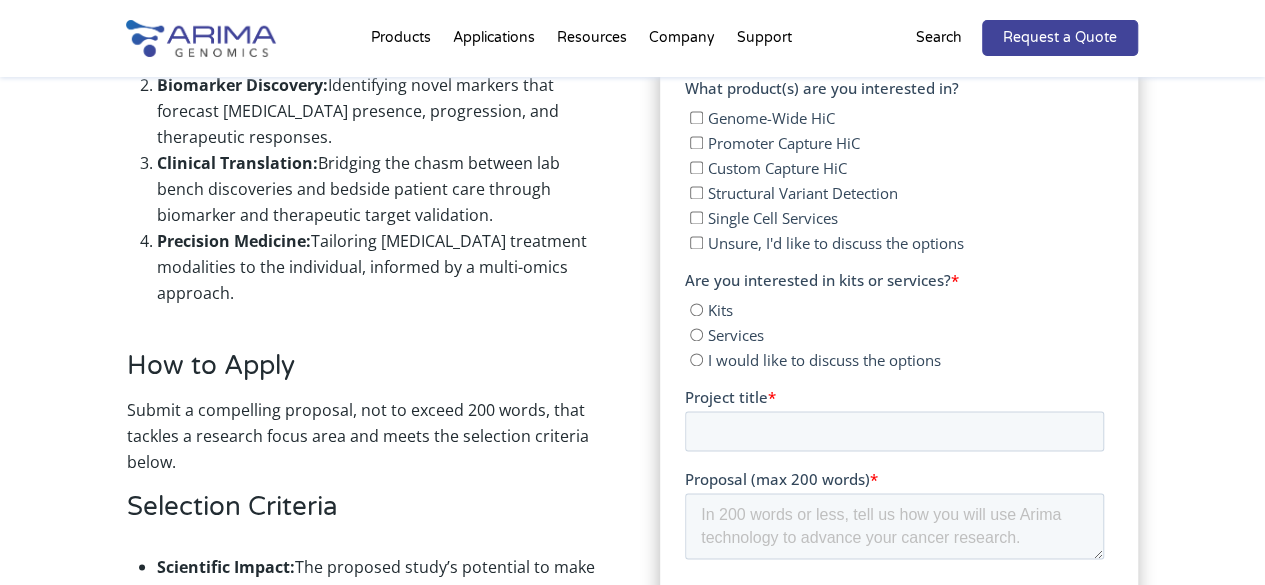 scroll, scrollTop: 1308, scrollLeft: 0, axis: vertical 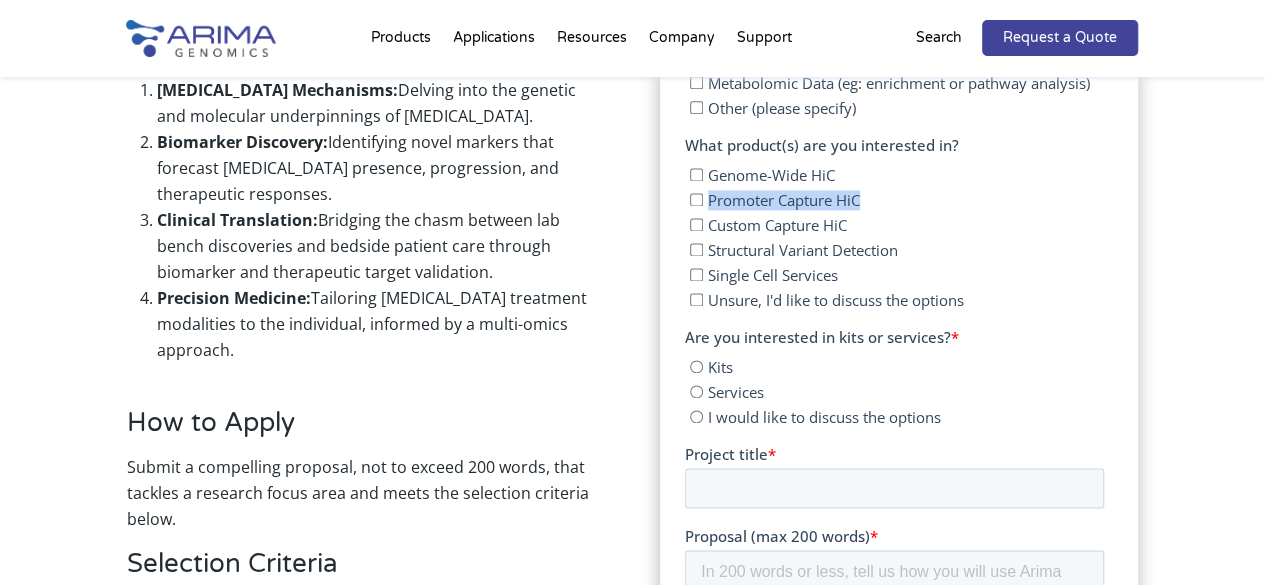 drag, startPoint x: 708, startPoint y: 184, endPoint x: 869, endPoint y: 181, distance: 161.02795 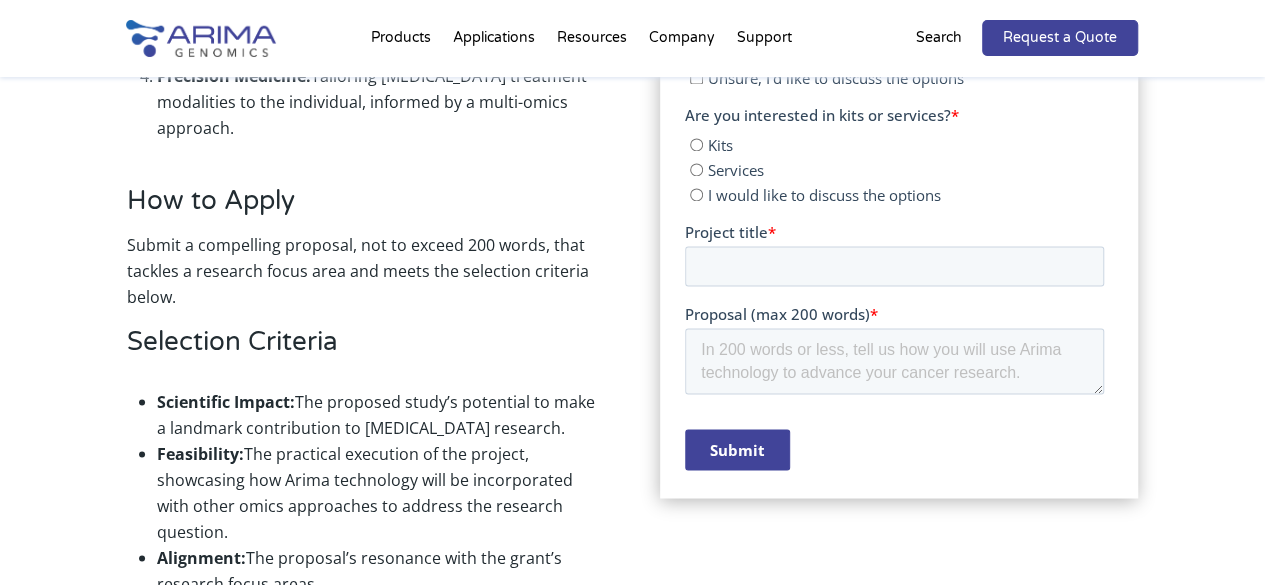 scroll, scrollTop: 1608, scrollLeft: 0, axis: vertical 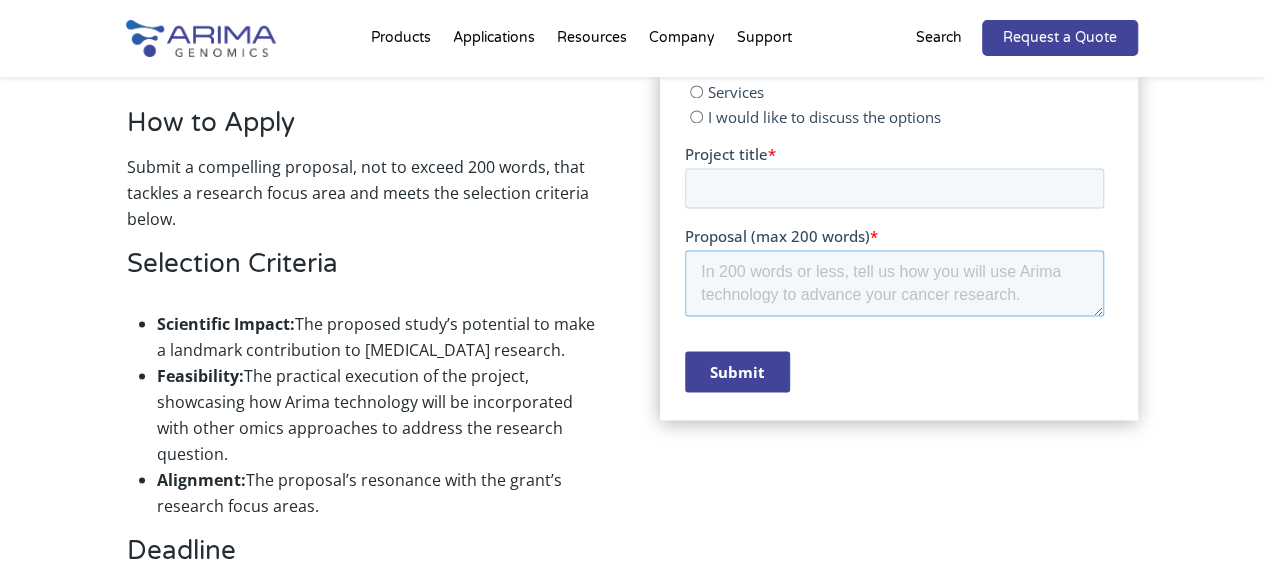 click on "Proposal (max 200 words) *" at bounding box center (894, 283) 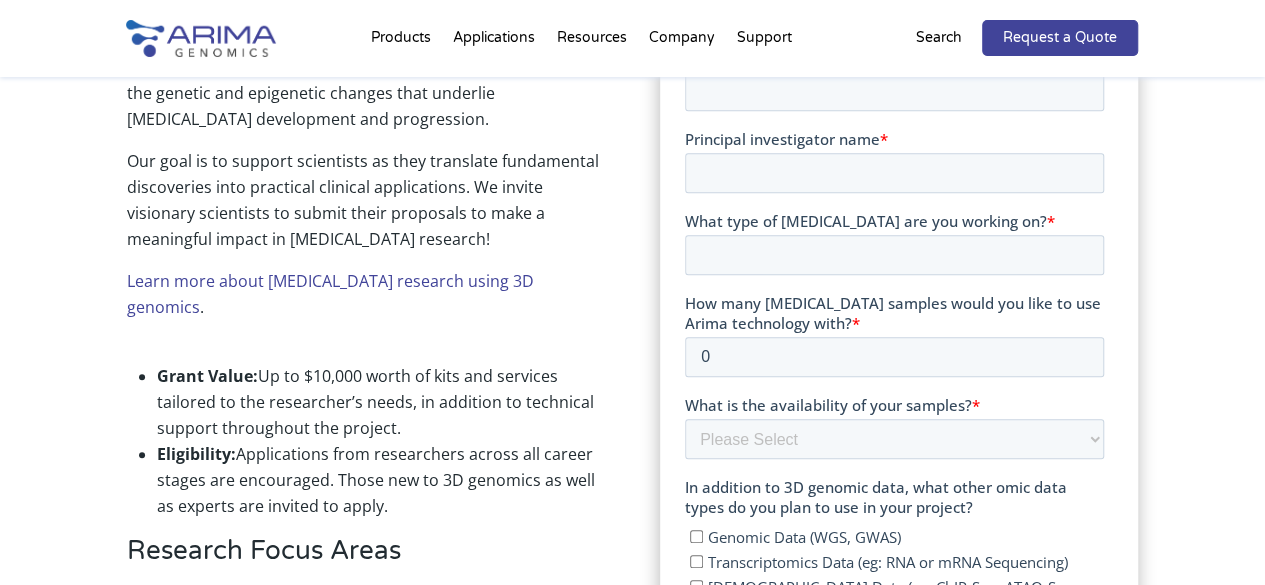 scroll, scrollTop: 742, scrollLeft: 0, axis: vertical 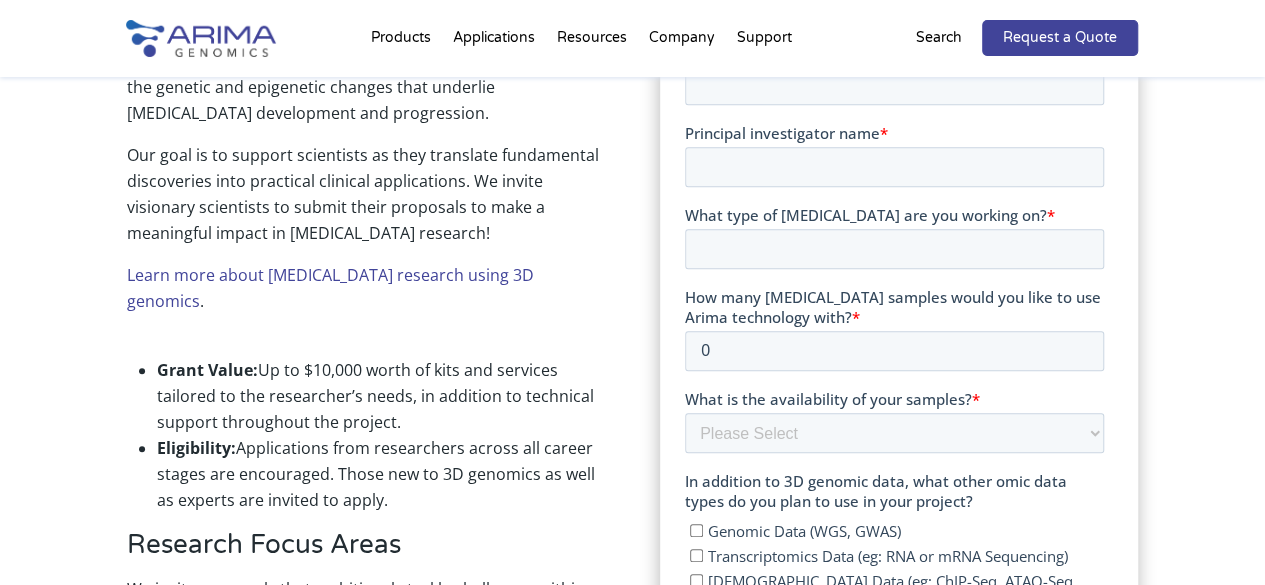 click on "Learn more about [MEDICAL_DATA] research using 3D genomics" at bounding box center [330, 288] 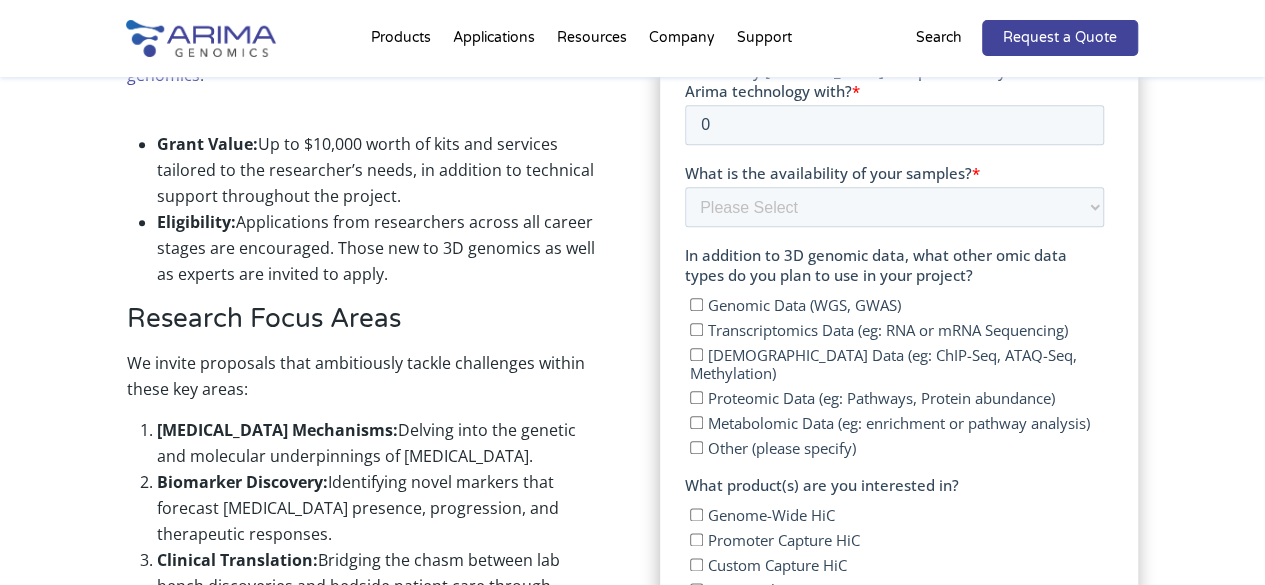 scroll, scrollTop: 1142, scrollLeft: 0, axis: vertical 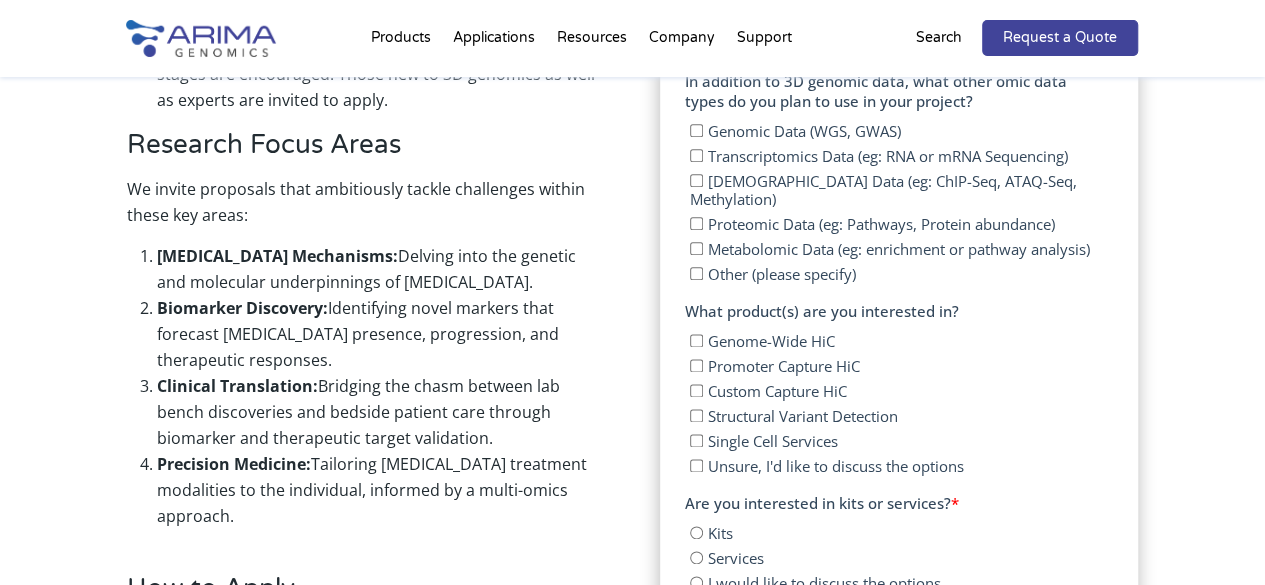 click on "[DEMOGRAPHIC_DATA] Data (eg: ChIP-Seq, ATAQ-Seq, Methylation)" at bounding box center [883, 190] 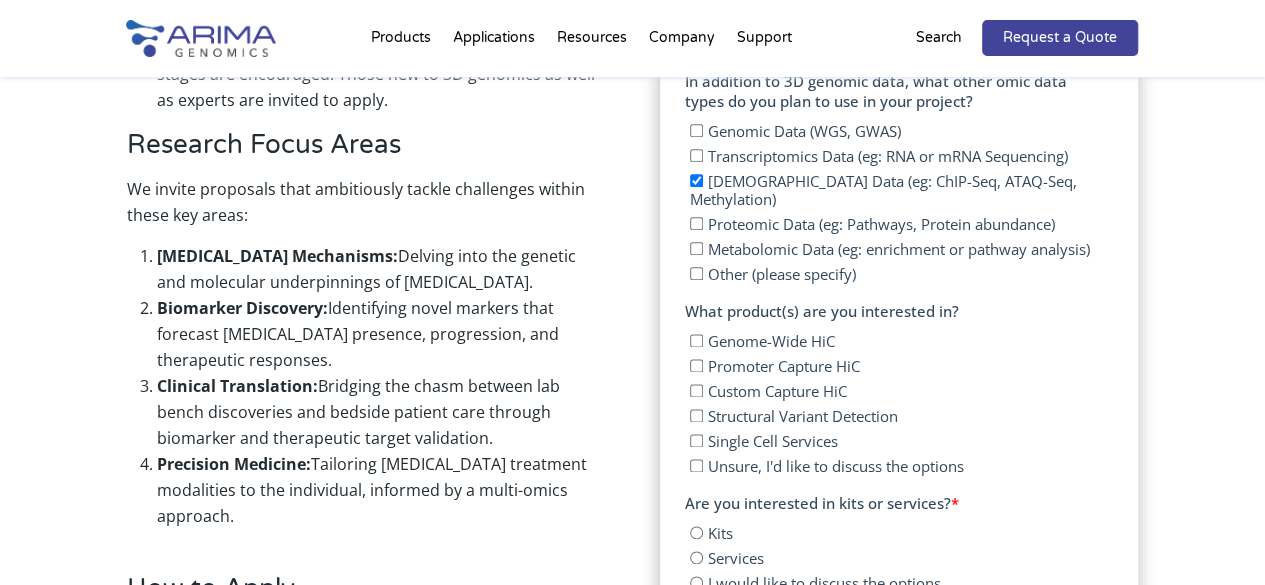 checkbox on "true" 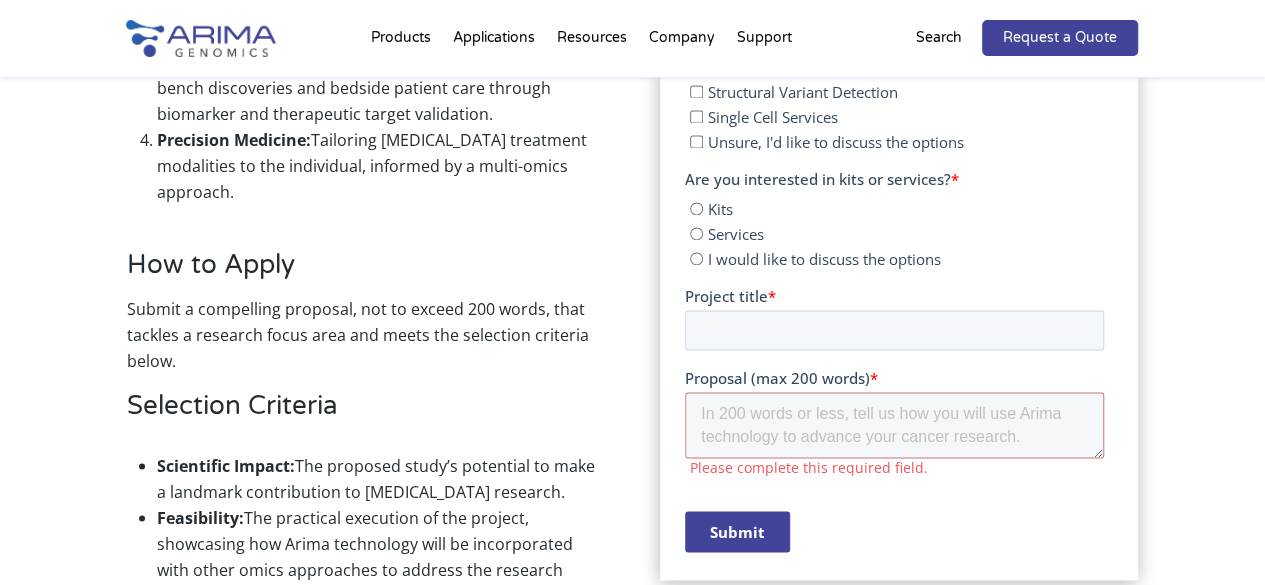 scroll, scrollTop: 1606, scrollLeft: 0, axis: vertical 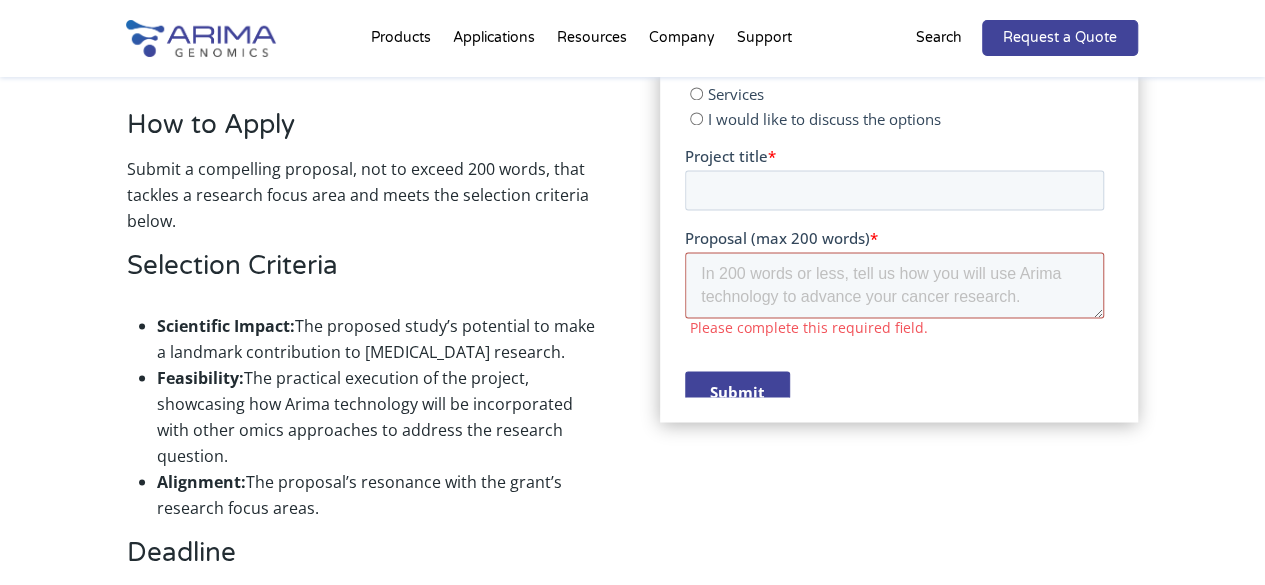 click on "Proposal (max 200 words) *" at bounding box center [894, 285] 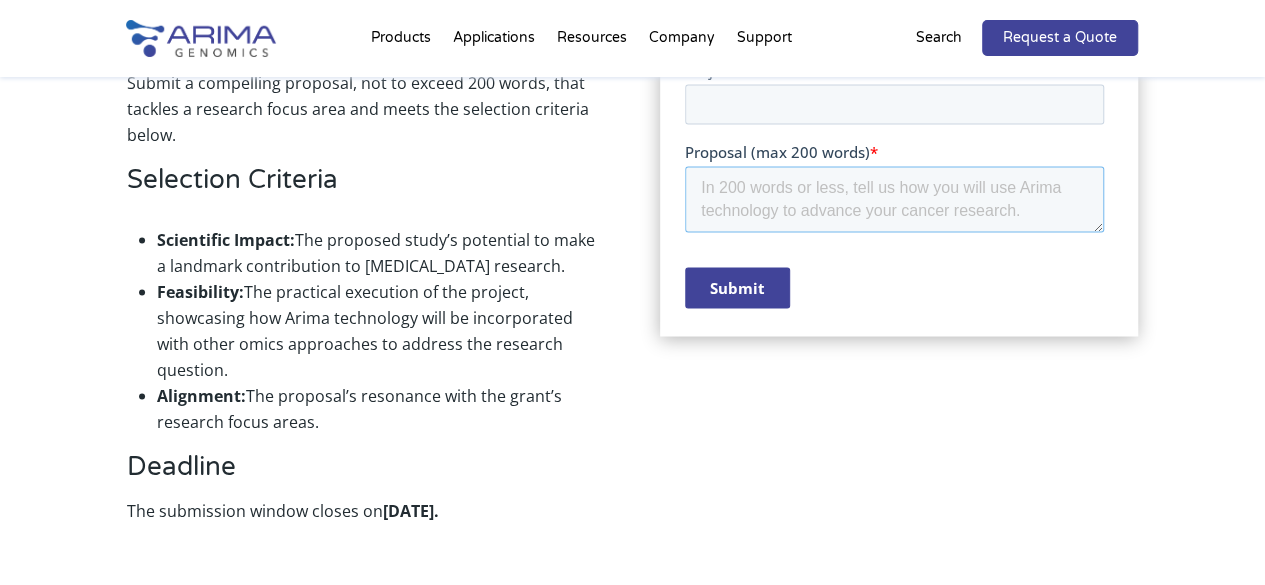 scroll, scrollTop: 1692, scrollLeft: 0, axis: vertical 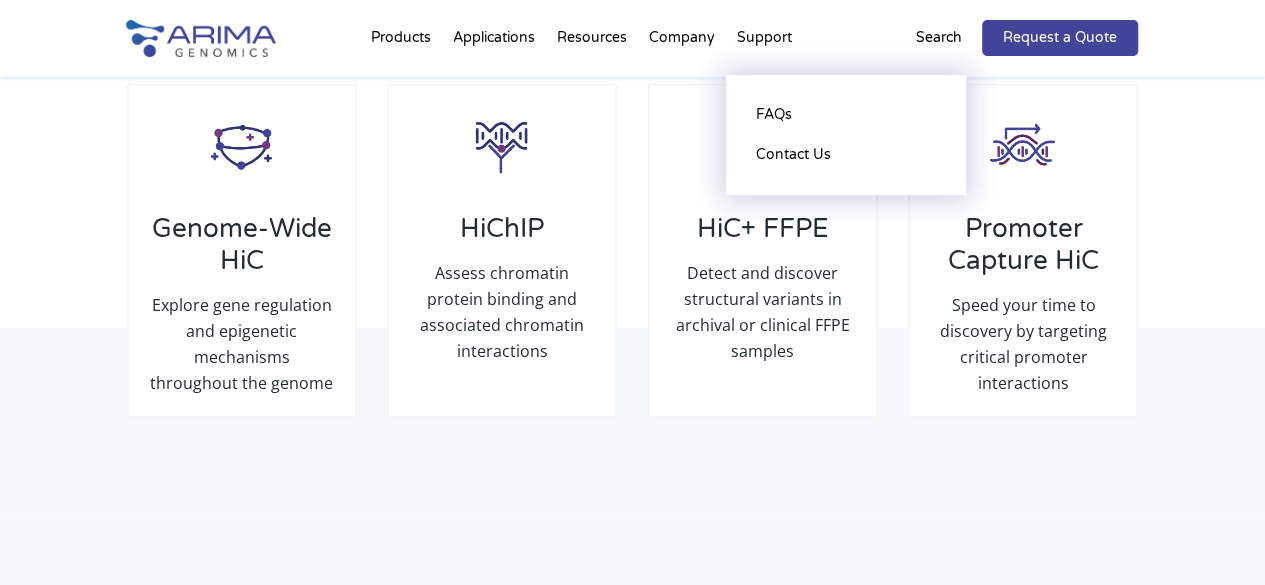 drag, startPoint x: 588, startPoint y: 445, endPoint x: 737, endPoint y: 22, distance: 448.4752 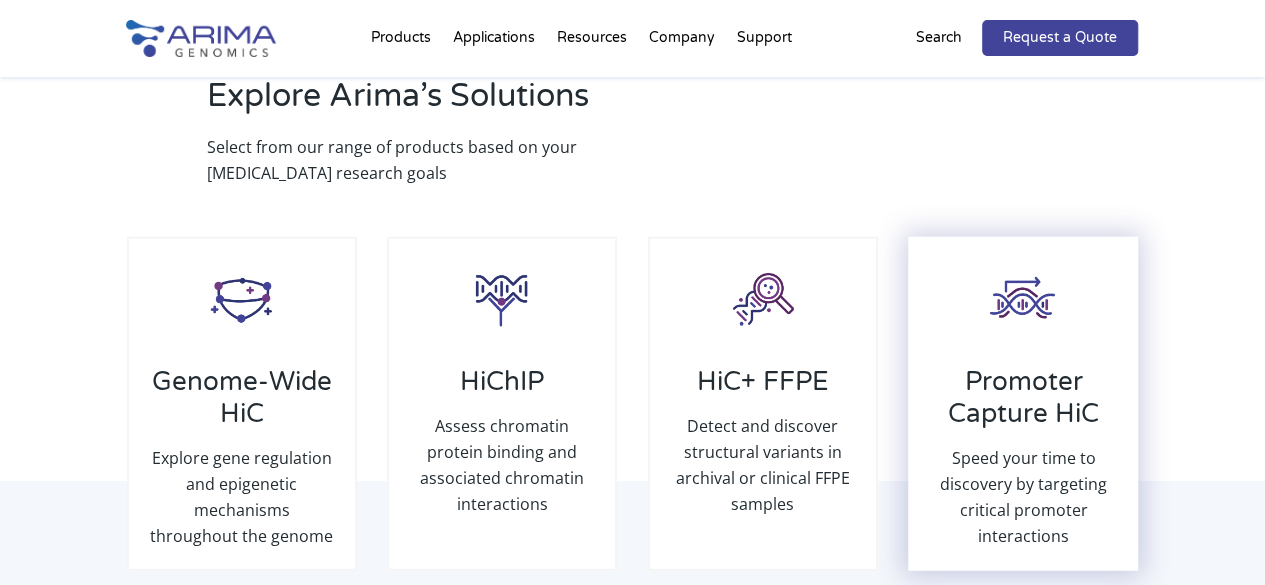 scroll, scrollTop: 2348, scrollLeft: 0, axis: vertical 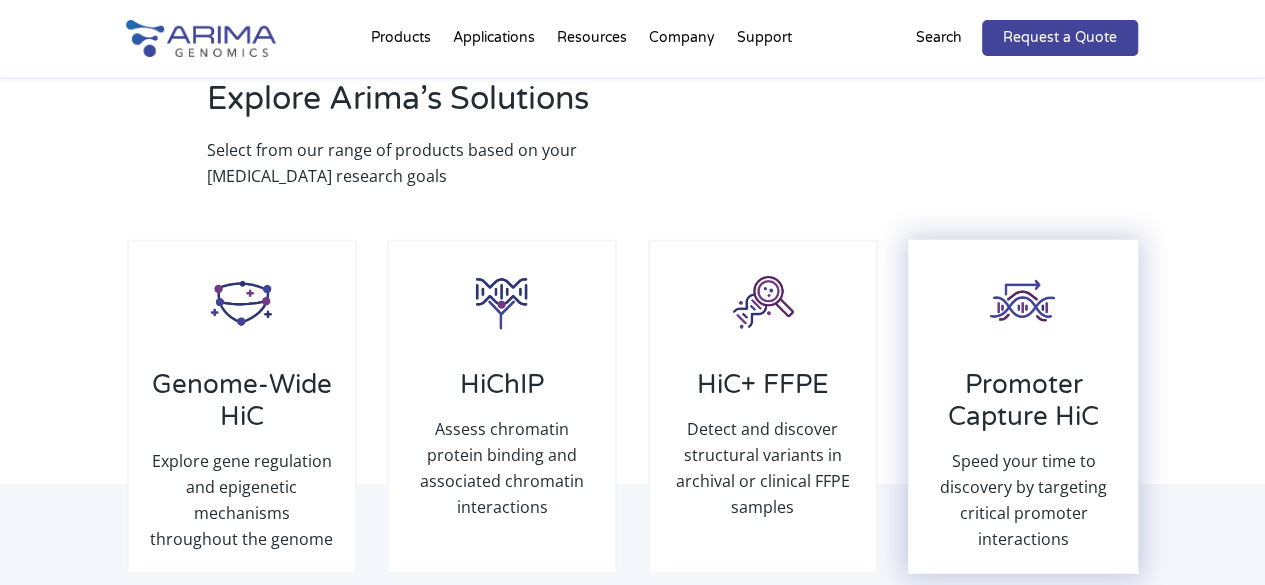 click on "Speed your time to discovery by targeting critical promoter interactions" at bounding box center (1023, 500) 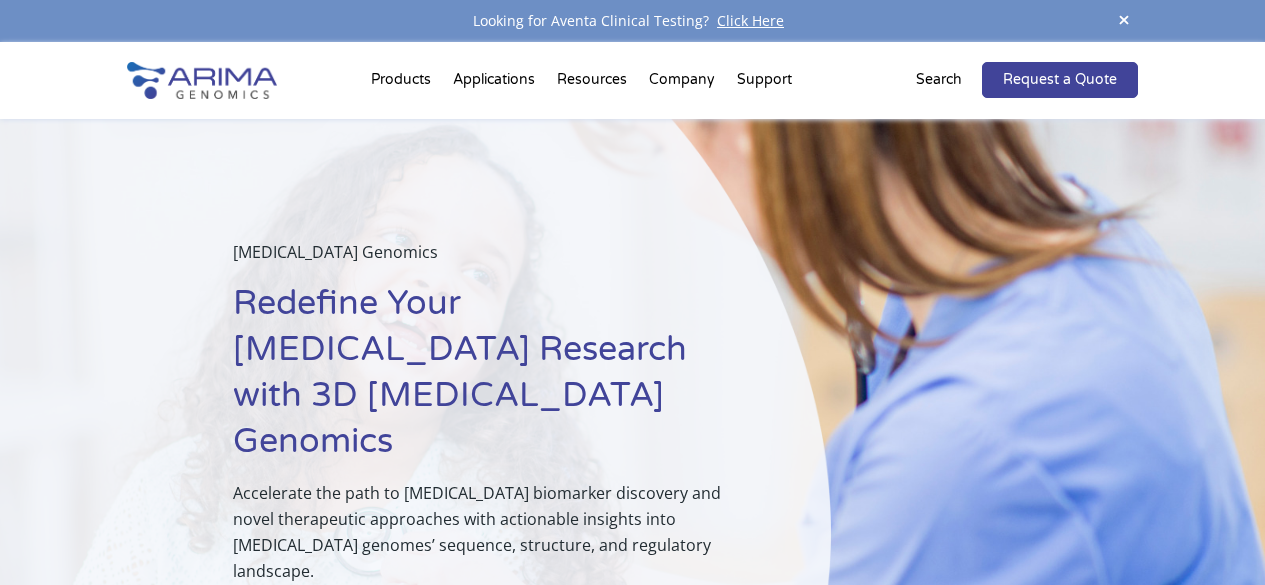 scroll, scrollTop: 0, scrollLeft: 0, axis: both 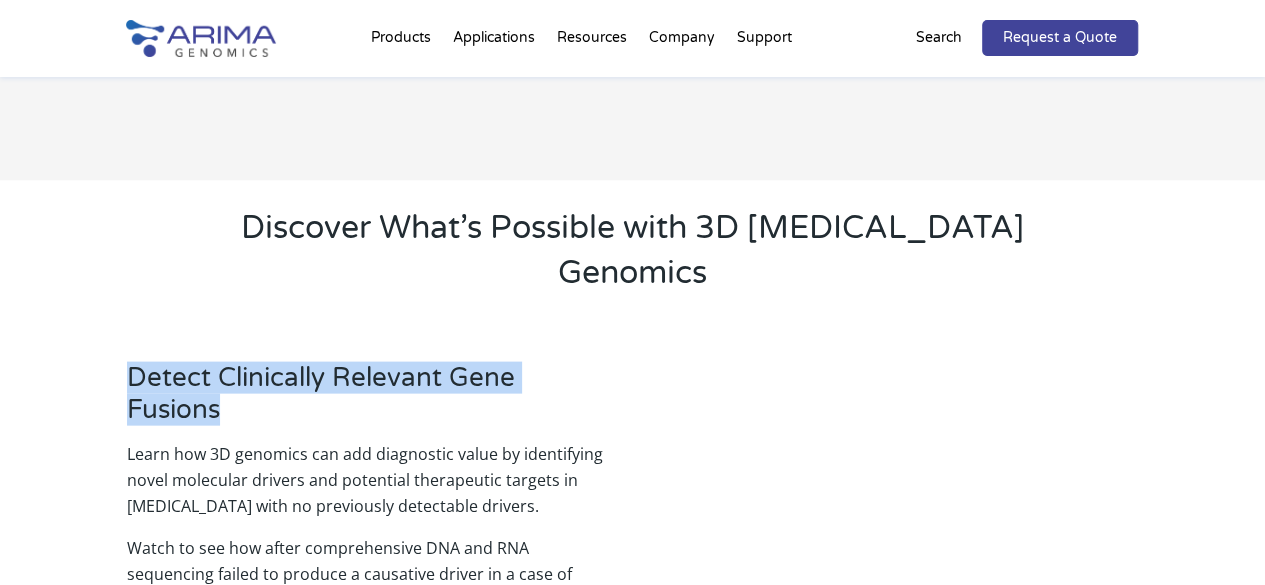 drag, startPoint x: 130, startPoint y: 238, endPoint x: 244, endPoint y: 281, distance: 121.84006 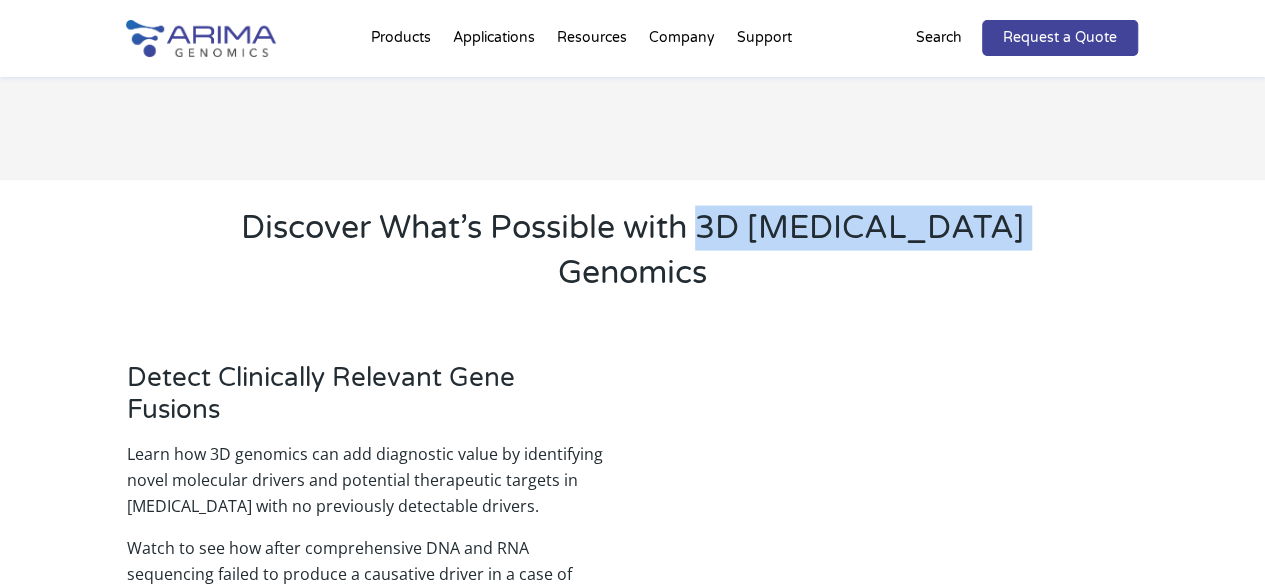 drag, startPoint x: 704, startPoint y: 128, endPoint x: 1036, endPoint y: 150, distance: 332.72812 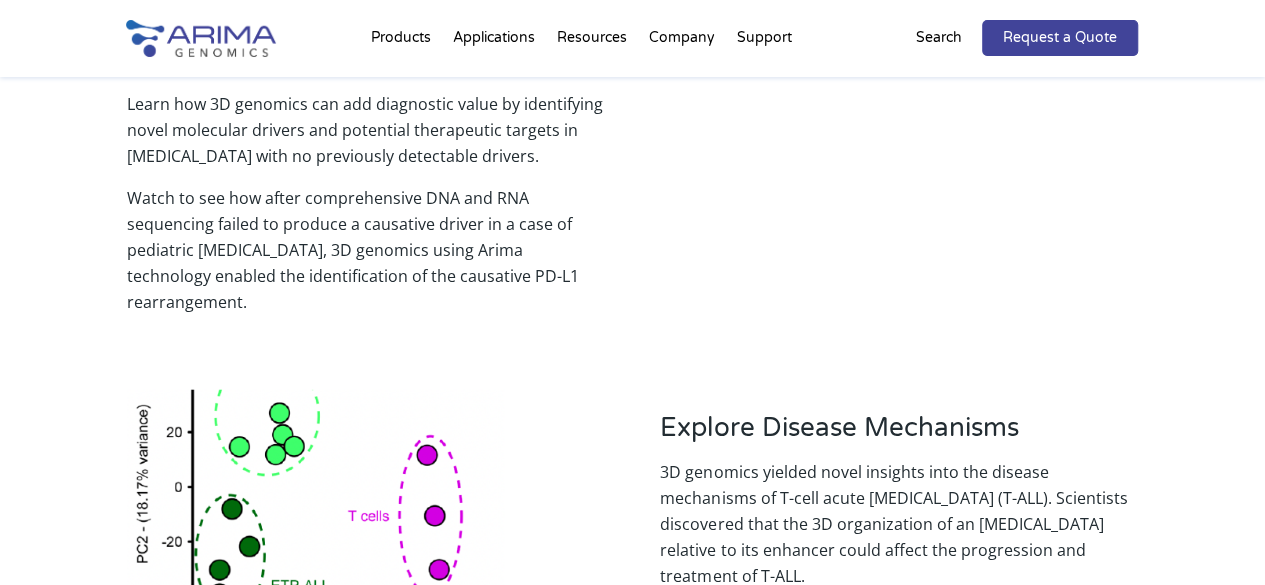 scroll, scrollTop: 2366, scrollLeft: 0, axis: vertical 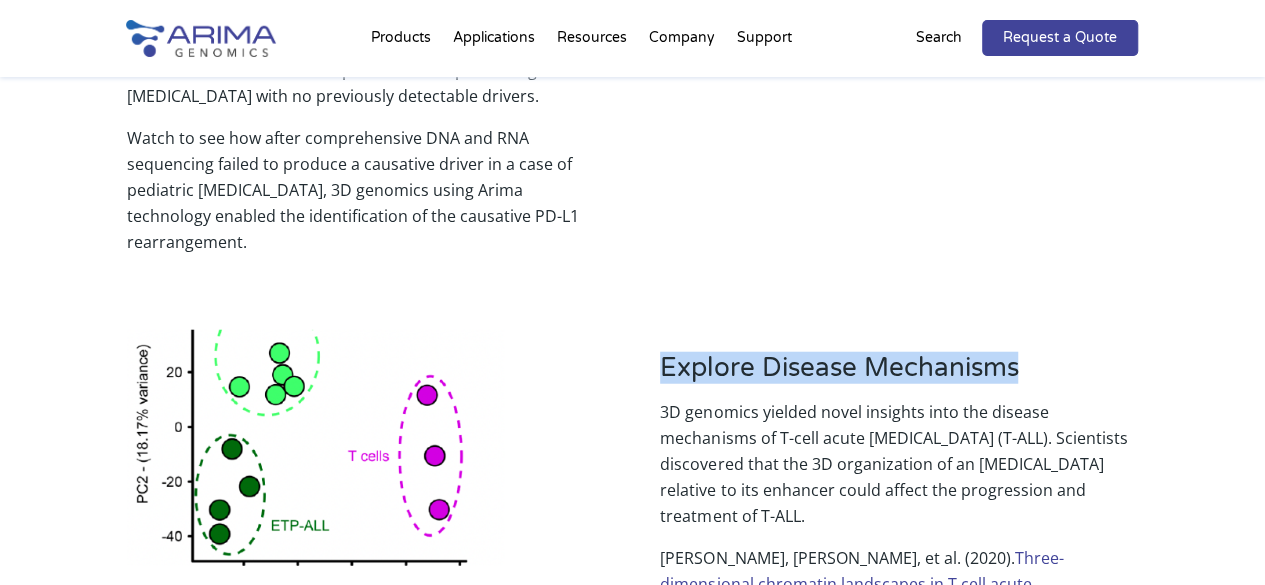 drag, startPoint x: 668, startPoint y: 227, endPoint x: 1027, endPoint y: 241, distance: 359.2729 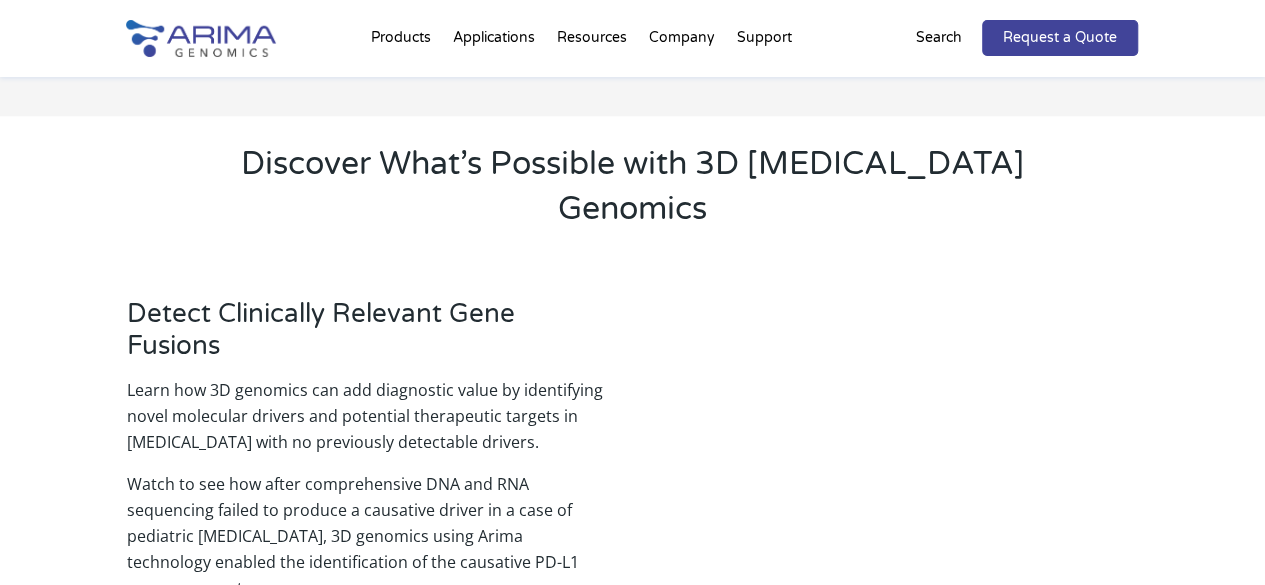 scroll, scrollTop: 2109, scrollLeft: 0, axis: vertical 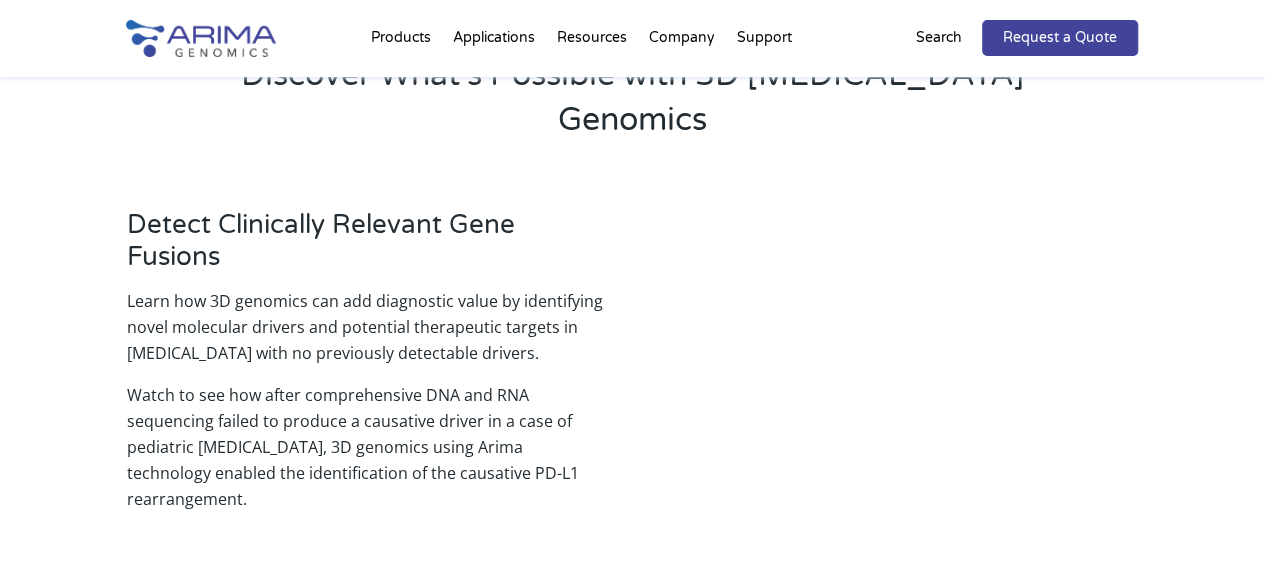 click on "Detect Clinically Relevant Gene Fusions Learn how 3D genomics can add diagnostic value by identifying novel molecular drivers and potential therapeutic targets in tumors with no previously detectable drivers. Watch to see how after comprehensive DNA and RNA sequencing failed to produce a causative driver in a case of pediatric glioblastoma, 3D genomics using Arima technology enabled the identification of the causative PD-L1 rearrangement." at bounding box center (633, 372) 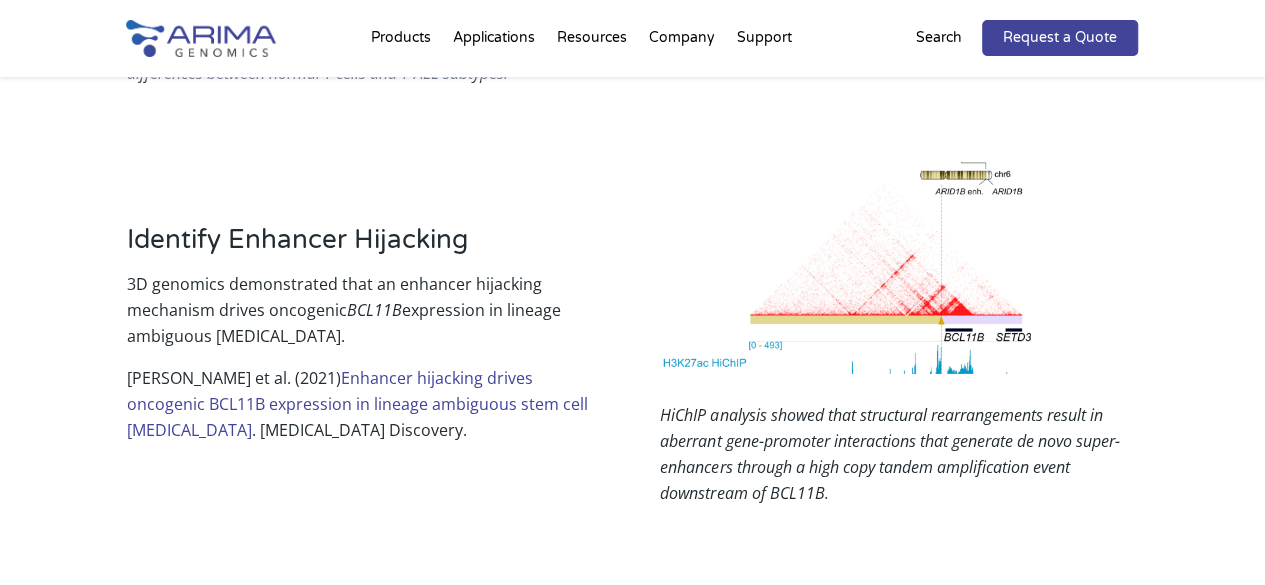 scroll, scrollTop: 2926, scrollLeft: 0, axis: vertical 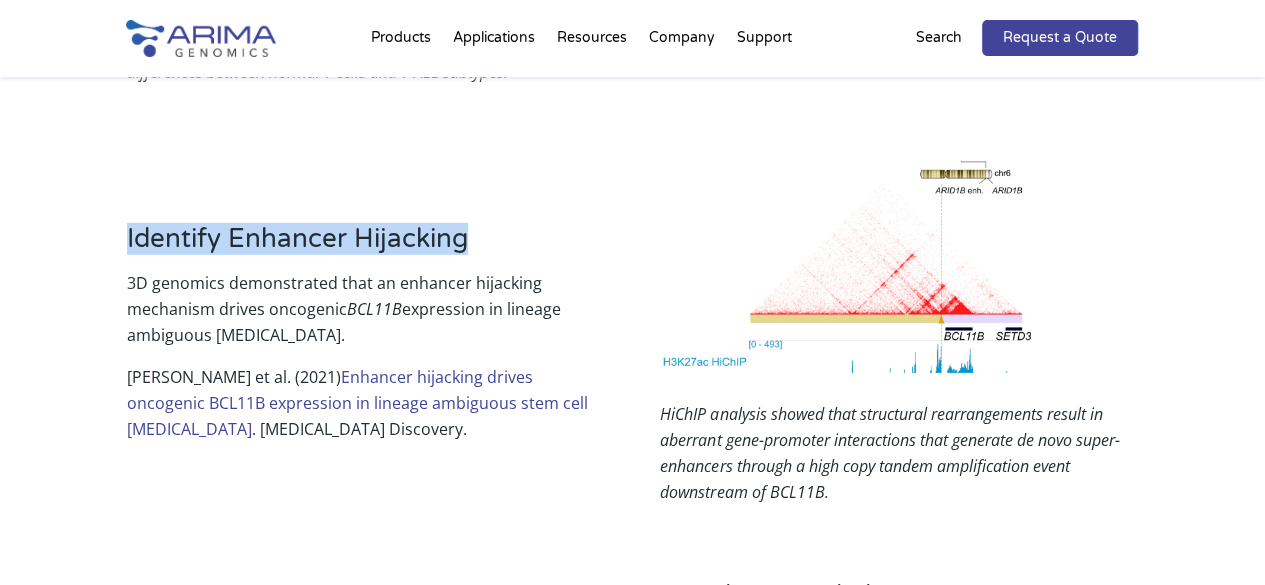 drag, startPoint x: 124, startPoint y: 127, endPoint x: 488, endPoint y: 139, distance: 364.19775 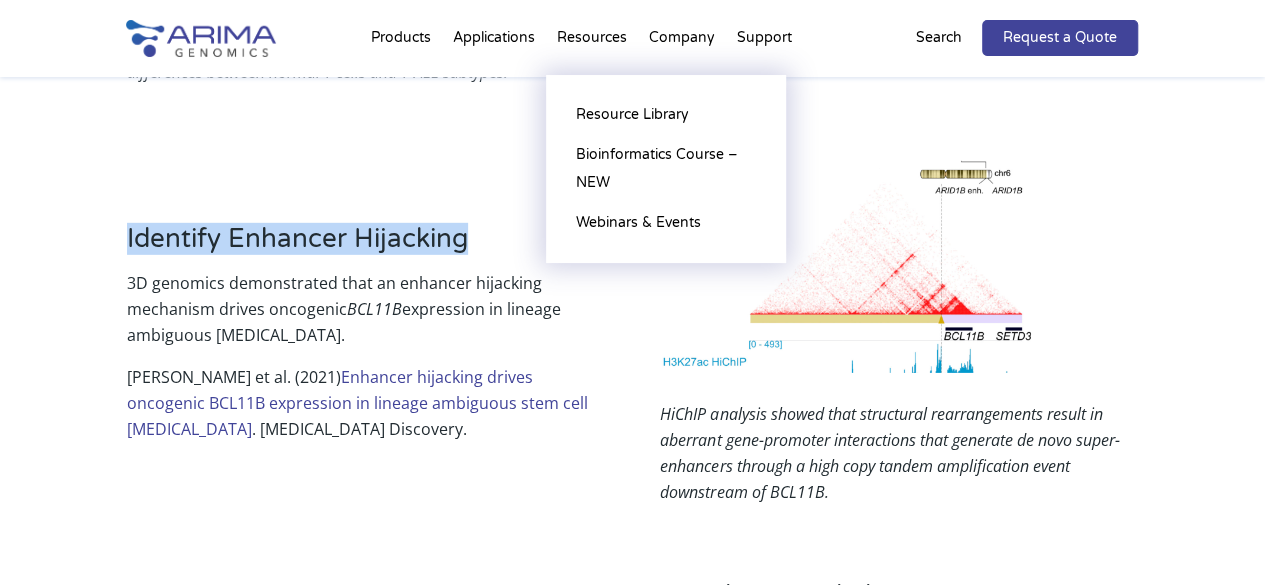 copy on "Identify Enhancer Hijacking" 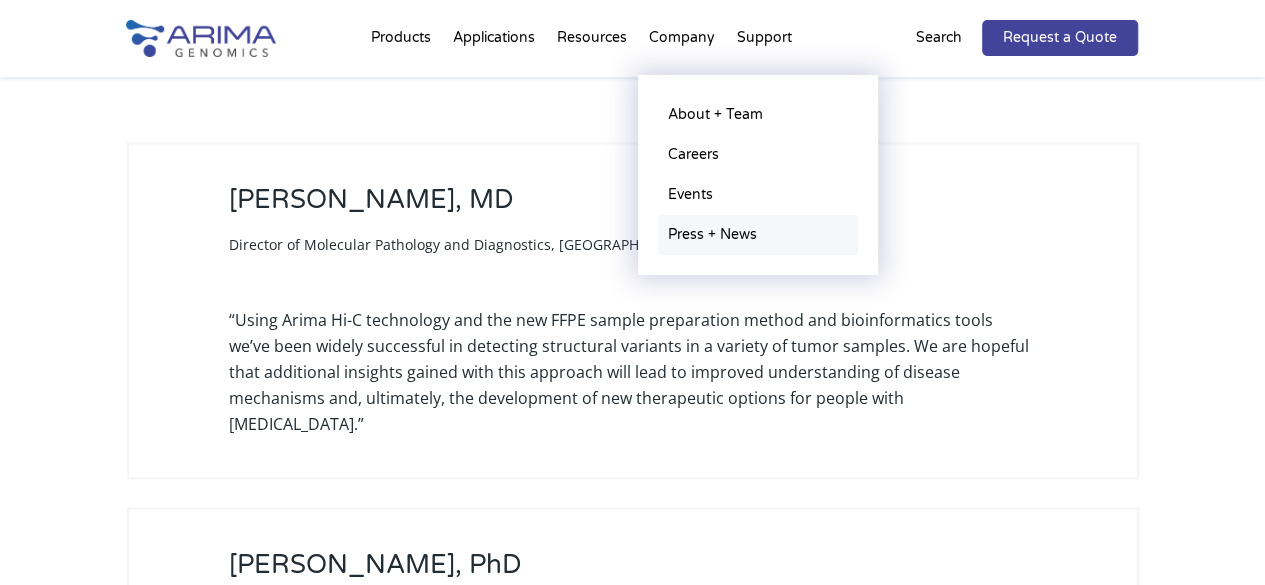 scroll, scrollTop: 5048, scrollLeft: 0, axis: vertical 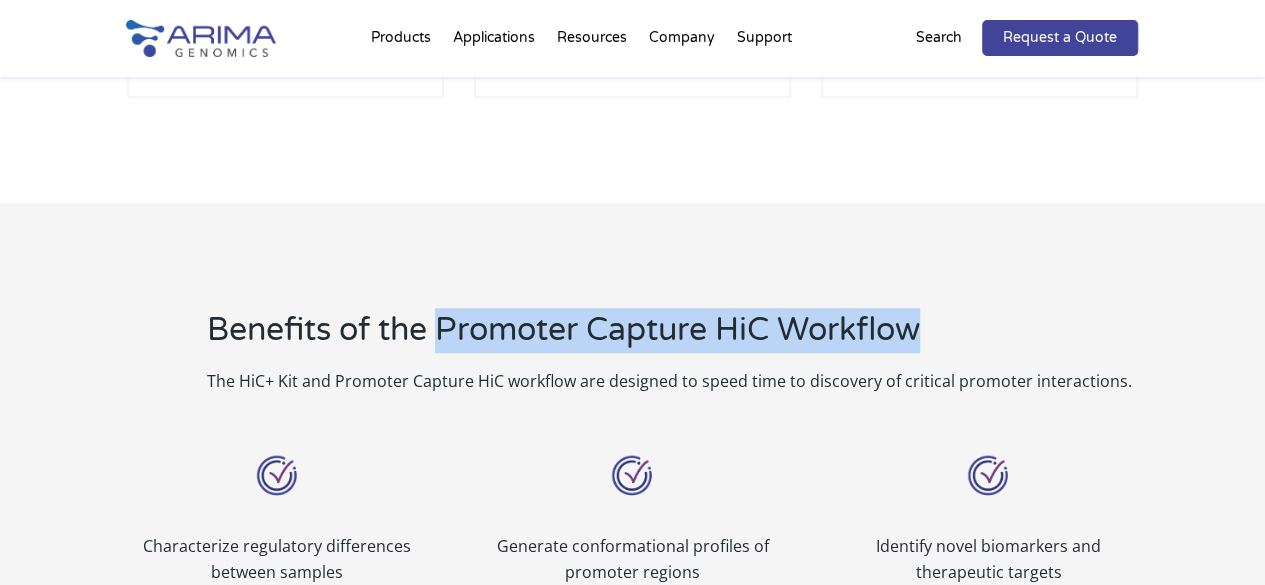 drag, startPoint x: 440, startPoint y: 327, endPoint x: 970, endPoint y: 340, distance: 530.1594 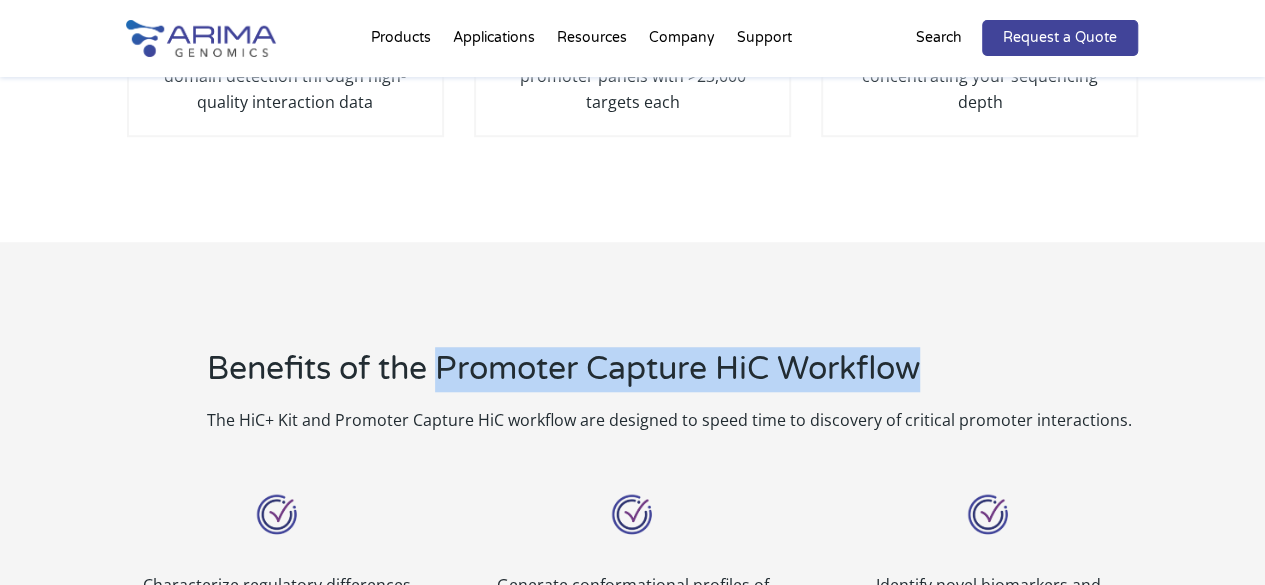 scroll, scrollTop: 679, scrollLeft: 0, axis: vertical 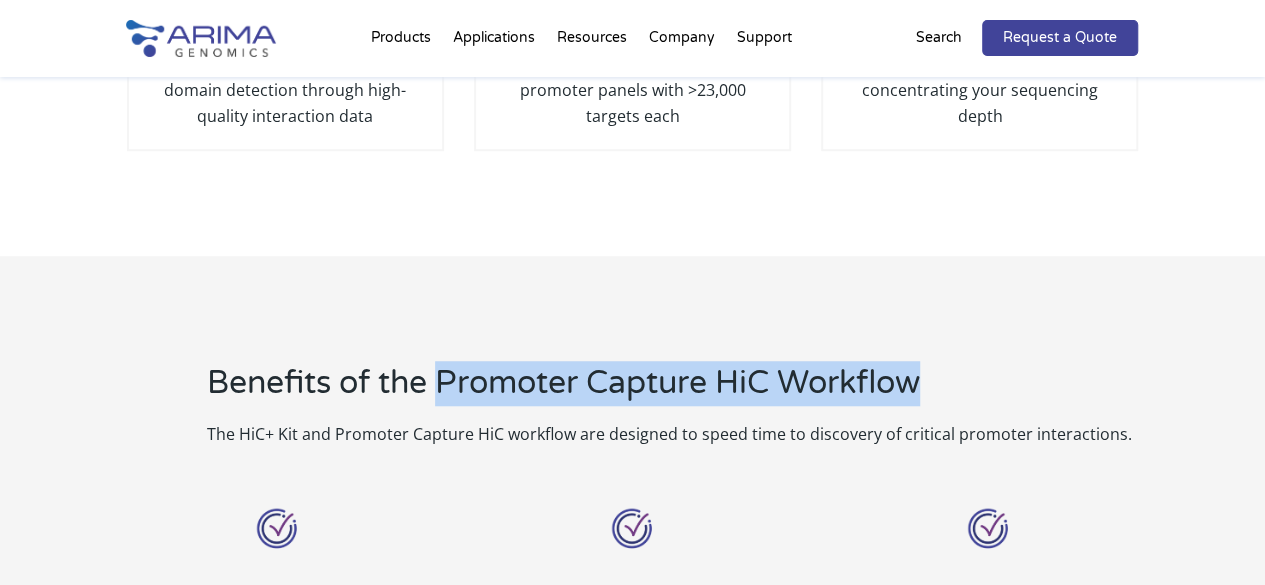 copy on "Promoter Capture HiC Workflow" 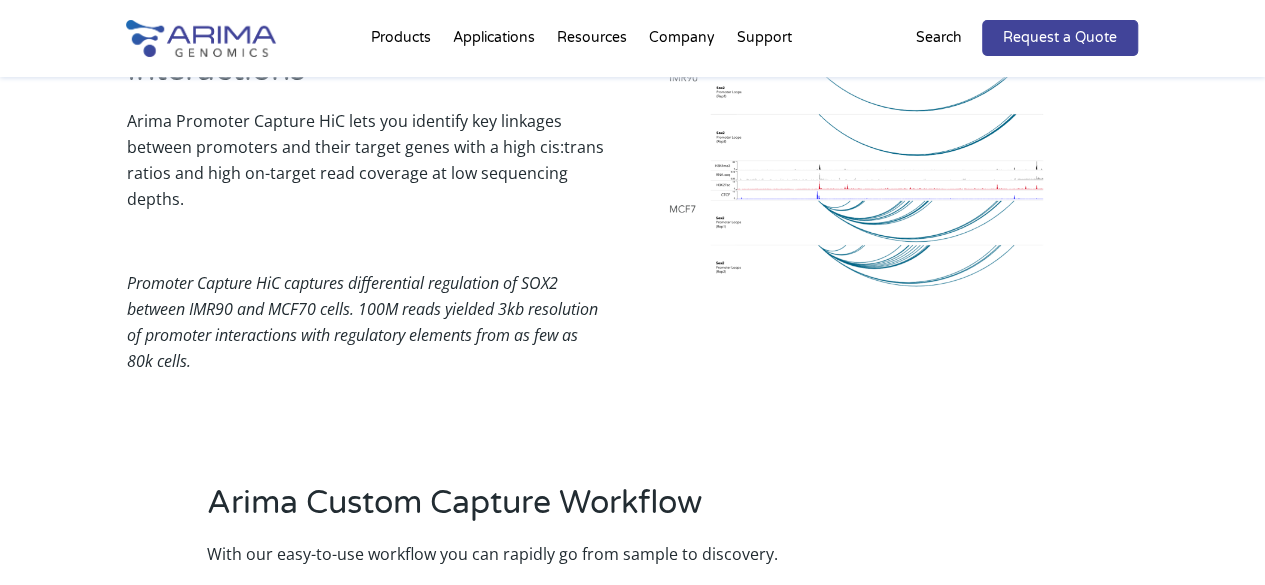 scroll, scrollTop: 1528, scrollLeft: 0, axis: vertical 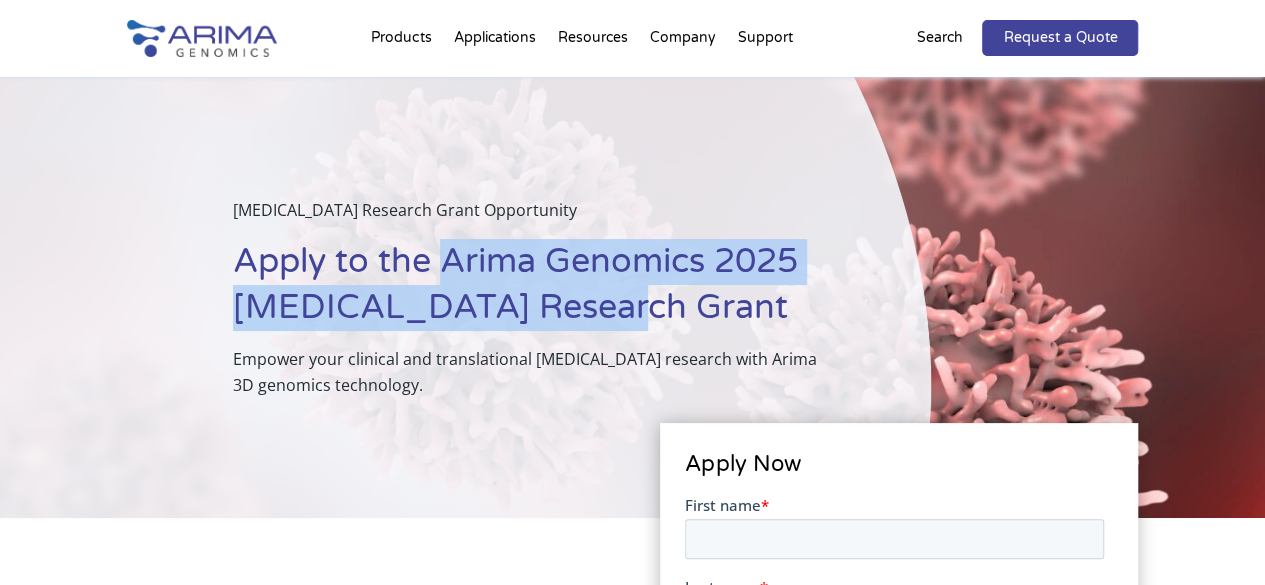 drag, startPoint x: 450, startPoint y: 257, endPoint x: 610, endPoint y: 317, distance: 170.88008 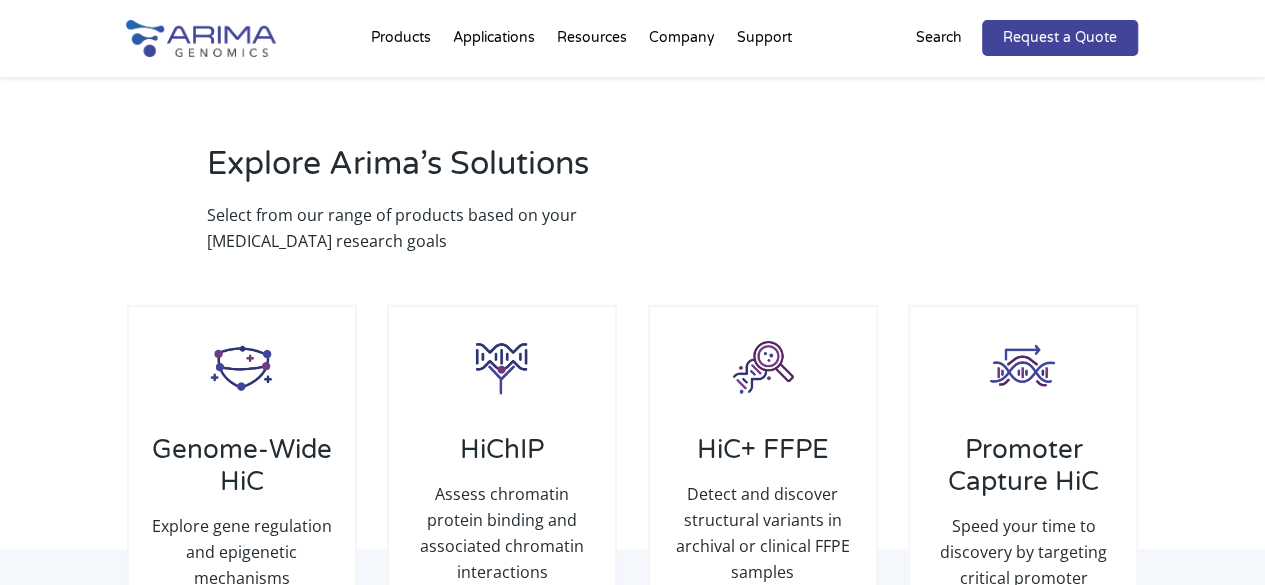 scroll, scrollTop: 2246, scrollLeft: 0, axis: vertical 